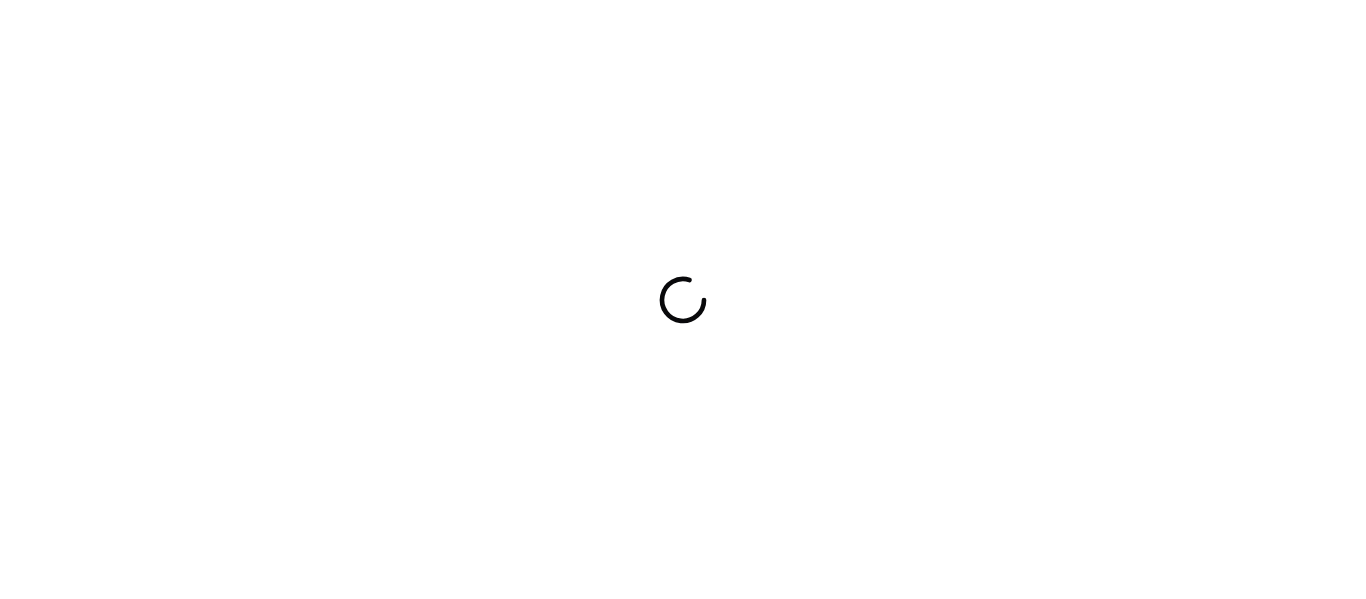 scroll, scrollTop: 0, scrollLeft: 0, axis: both 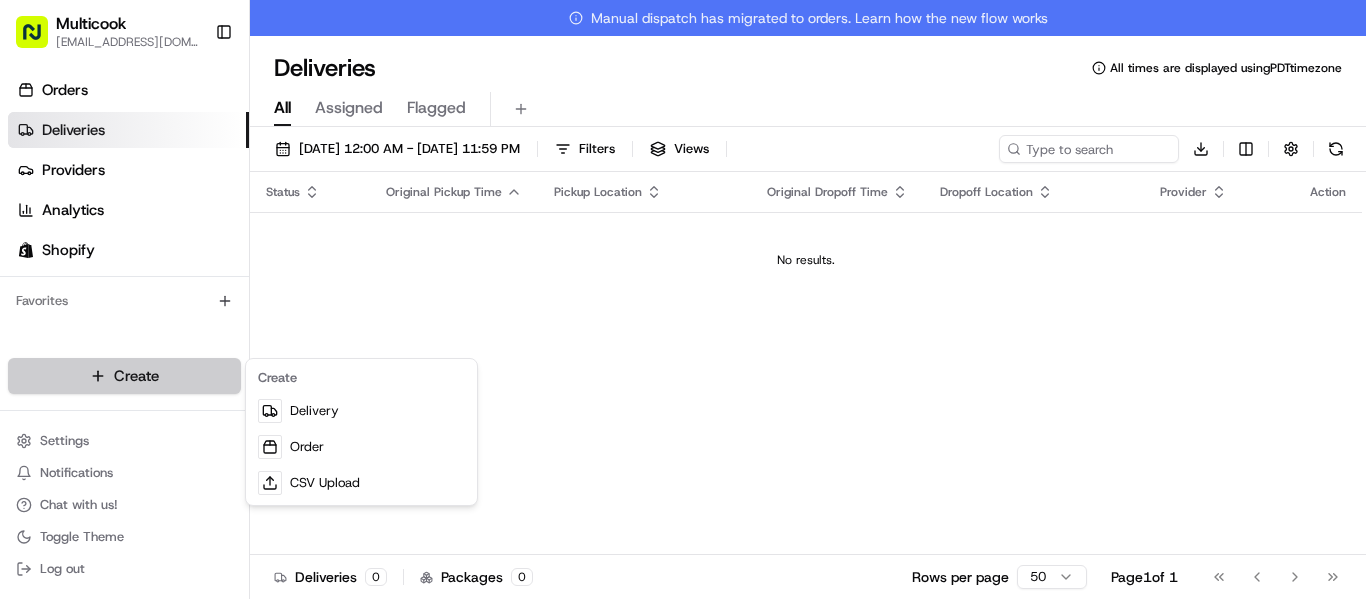 click on "Multicook [EMAIL_ADDRESS][DOMAIN_NAME] Toggle Sidebar Orders Deliveries Providers Analytics Shopify Favorites Main Menu Members & Organization Organization Users Roles Preferences Customization Tracking Orchestration Automations Dispatch Strategy Locations Pickup Locations Dropoff Locations Billing Billing Refund Requests Integrations Notification Triggers Webhooks API Keys Request Logs Create Settings Notifications Chat with us! Toggle Theme Log out  Manual dispatch has migrated to orders. Learn how the new flow works Deliveries All times are displayed using  PDT  timezone All Assigned Flagged [DATE] 12:00 AM - [DATE] 11:59 PM Filters Views Download Status Original Pickup Time Pickup Location Original Dropoff Time Dropoff Location Provider Action No results. Deliveries 0 Packages 0 Rows per page 50 Page  1  of   1 Go to first page Go to previous page Go to next page Go to last page
Create Delivery Order CSV Upload" at bounding box center (683, 299) 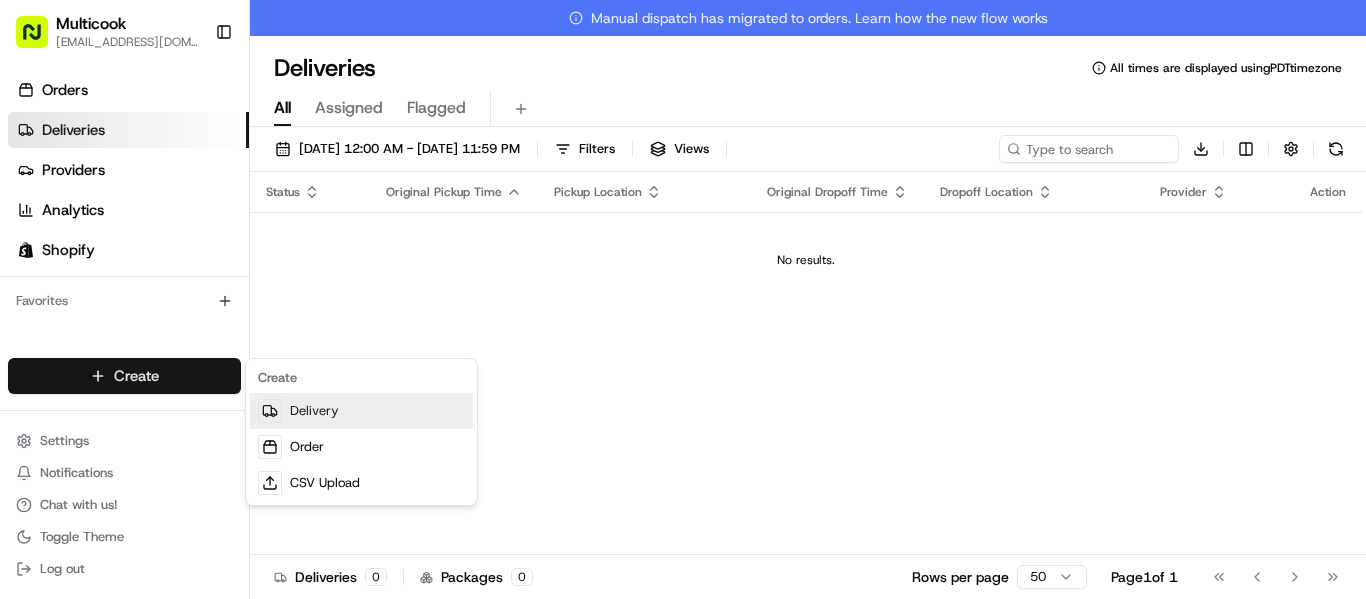 click on "Delivery" at bounding box center (361, 411) 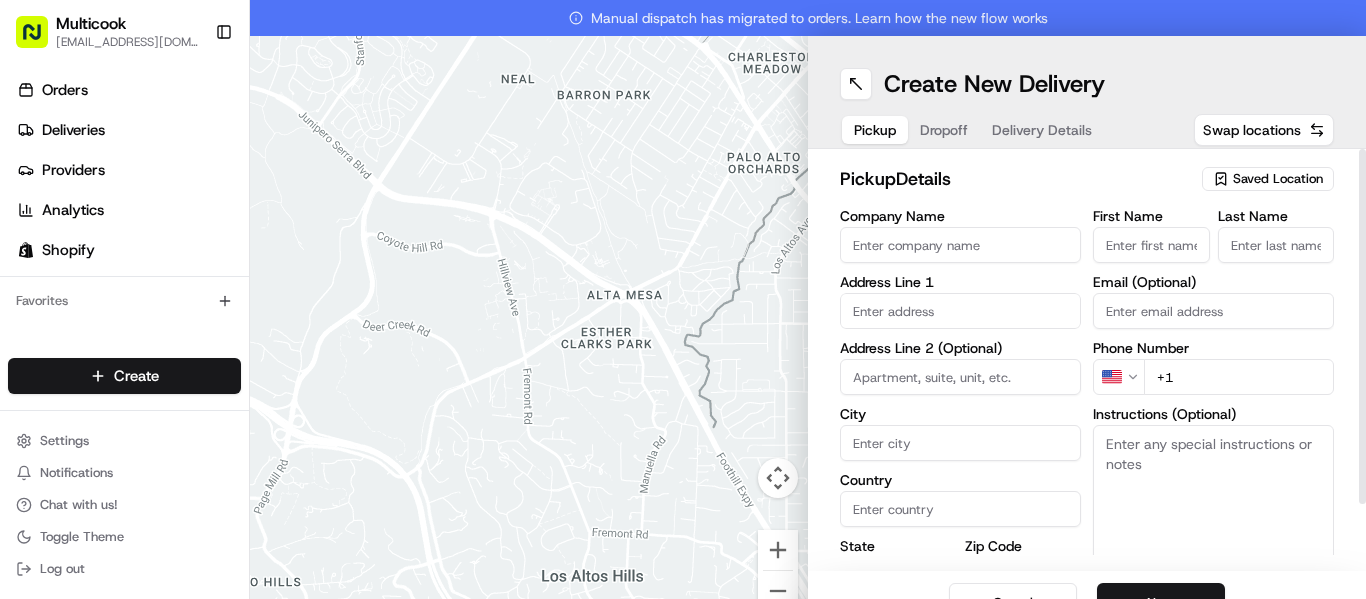 click on "Saved Location" at bounding box center [1278, 179] 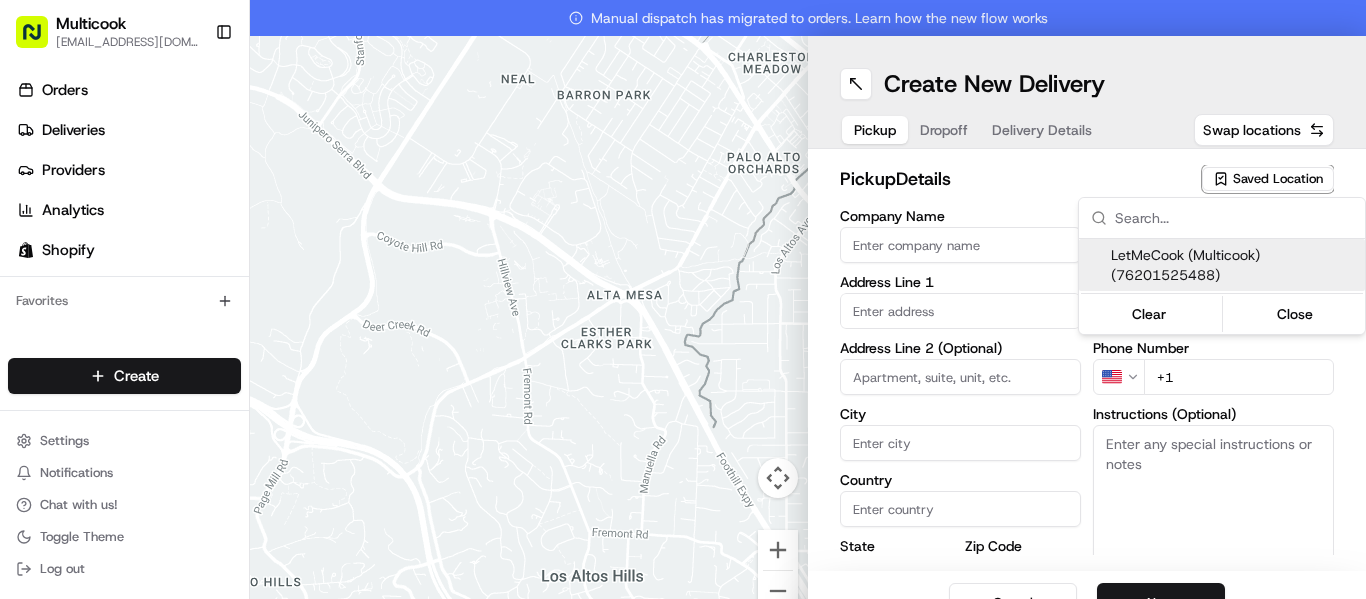 click on "LetMeCook (Multicook) (76201525488)" at bounding box center (1234, 265) 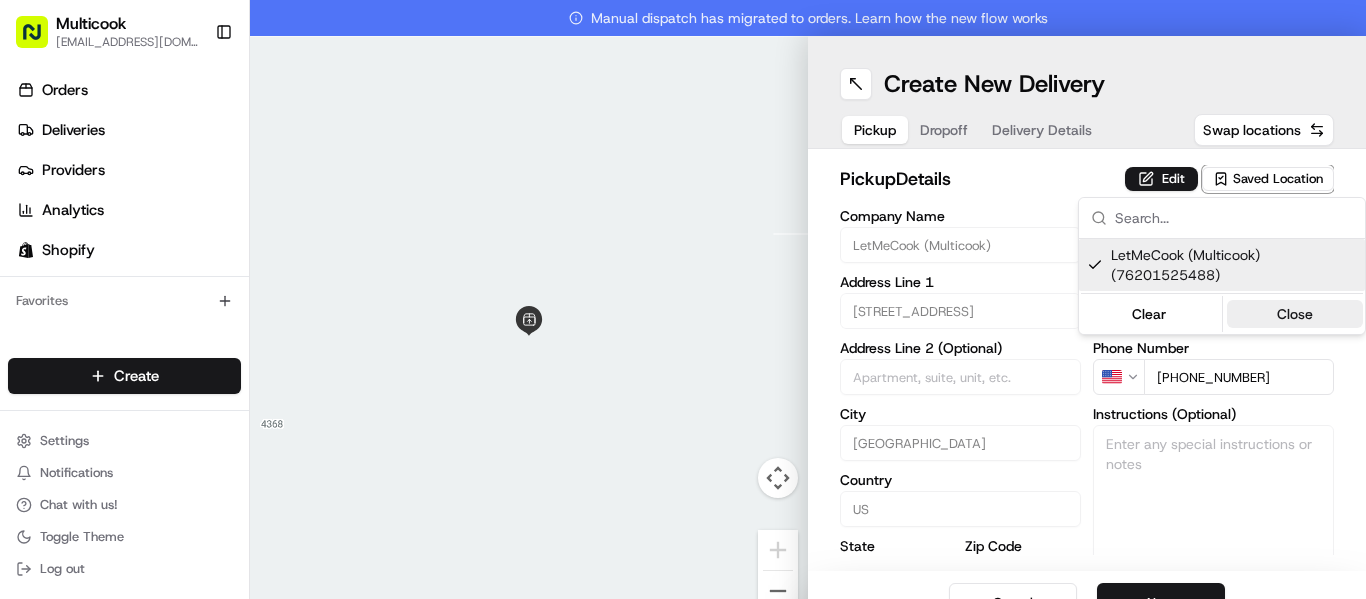 click on "Close" at bounding box center (1295, 314) 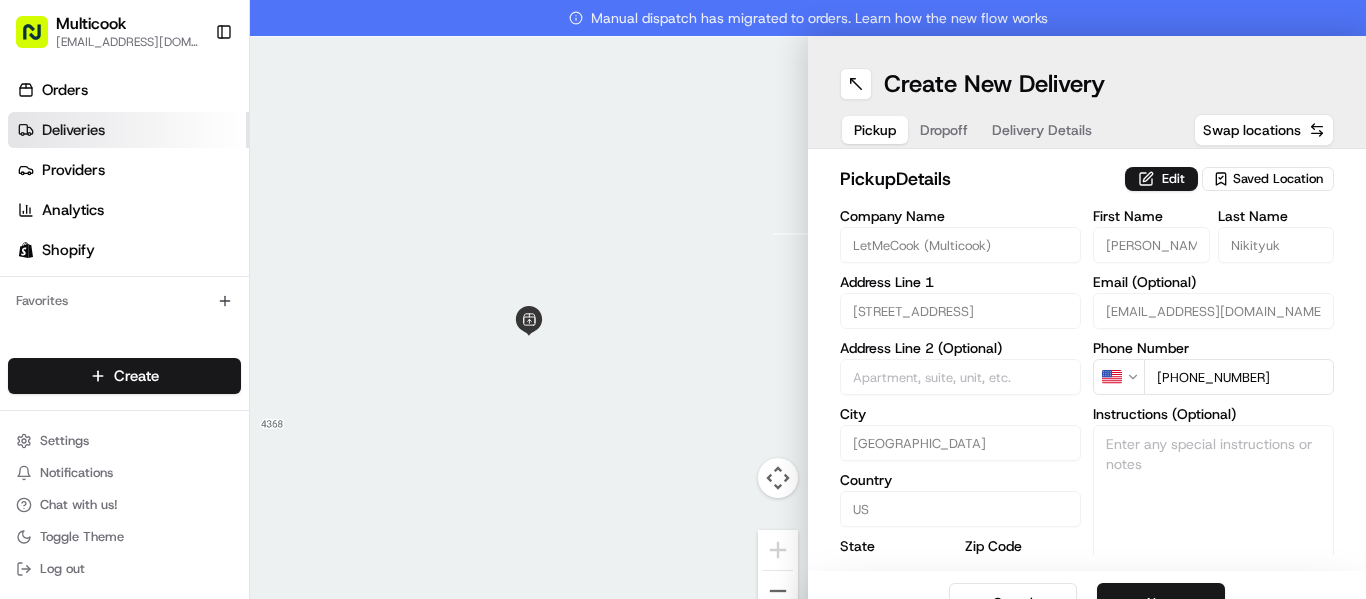 click on "Deliveries" at bounding box center (73, 130) 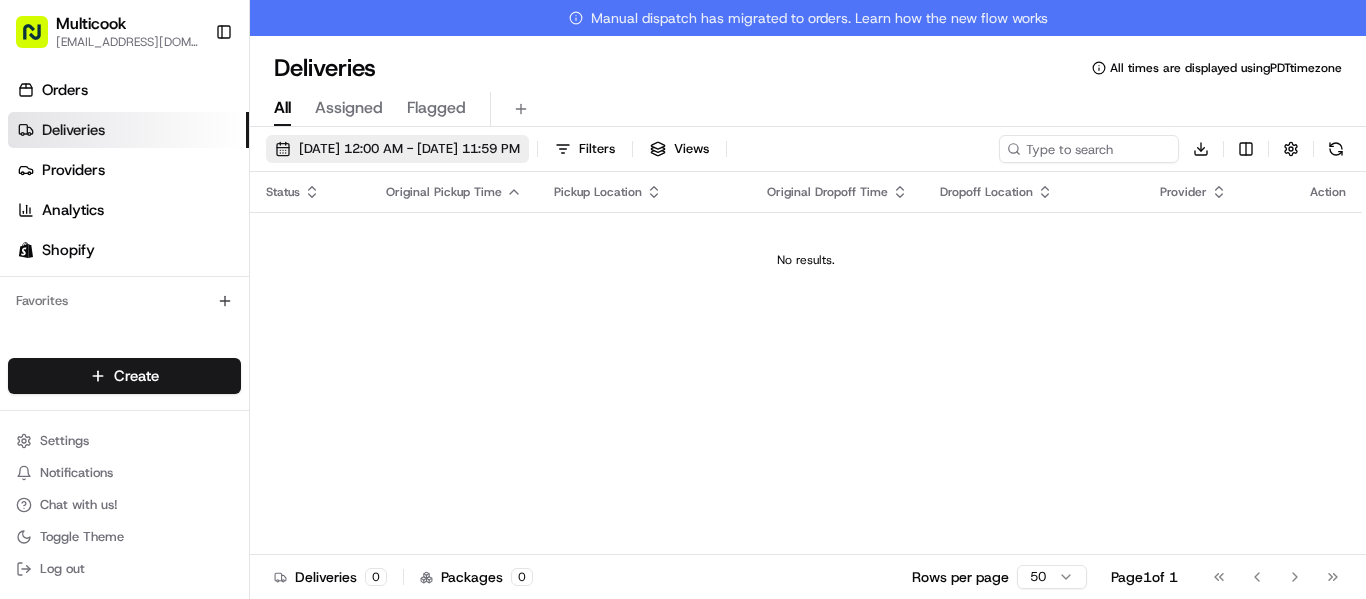 click on "[DATE] 12:00 AM - [DATE] 11:59 PM" at bounding box center (409, 149) 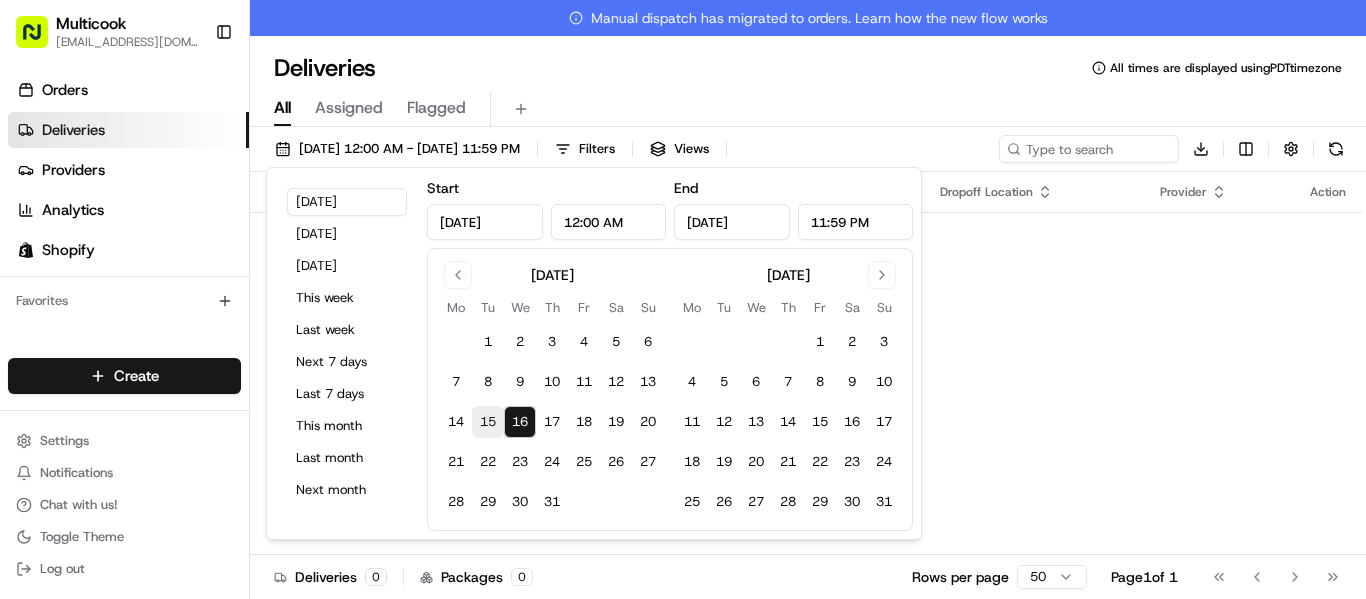 click on "15" at bounding box center (488, 422) 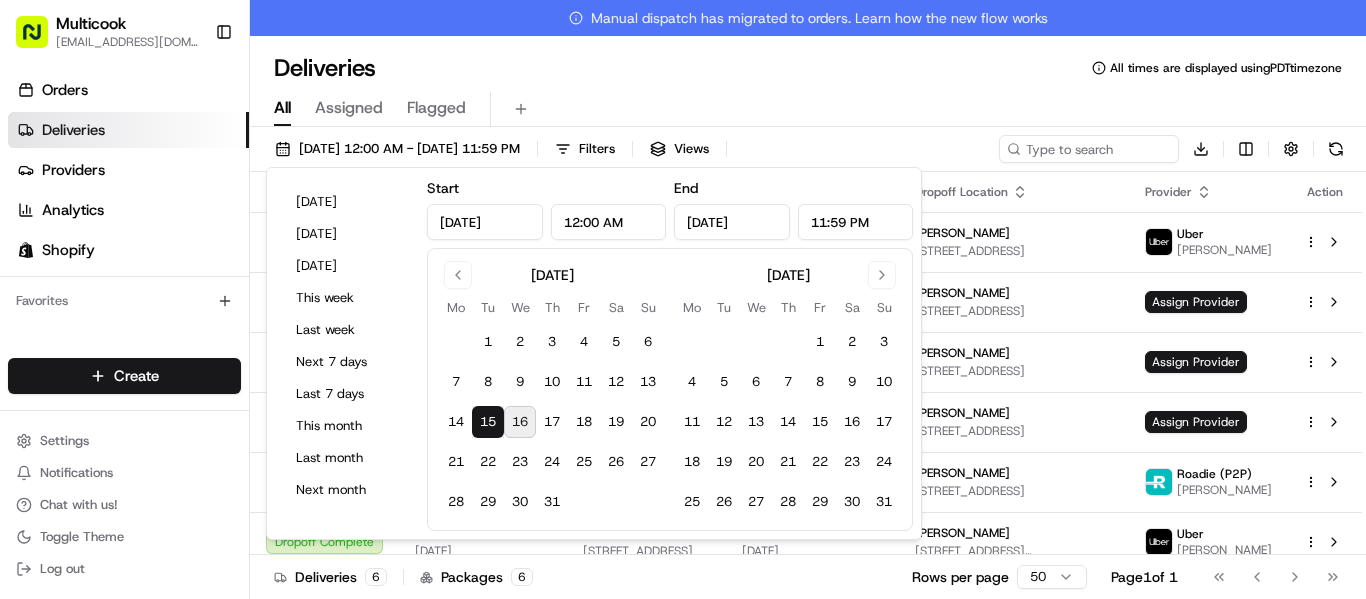 click on "Deliveries All times are displayed using  PDT  timezone" at bounding box center [808, 68] 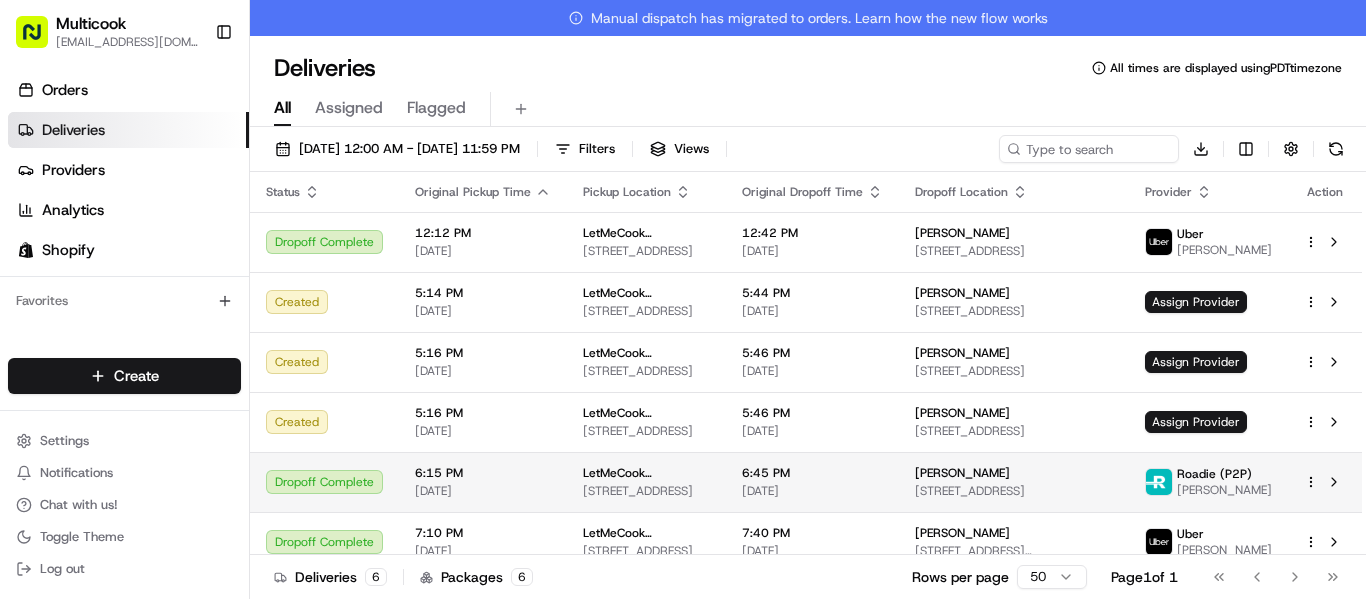 click on "6:45 PM" at bounding box center (812, 473) 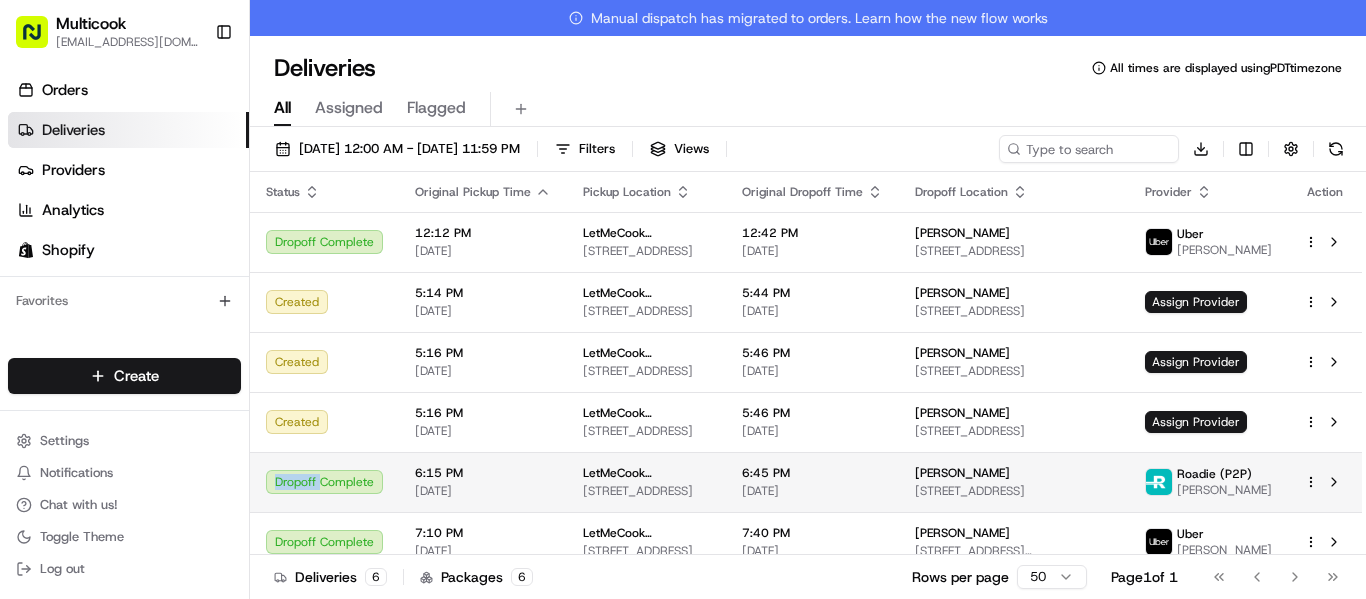 click on "Dropoff Complete" at bounding box center [324, 482] 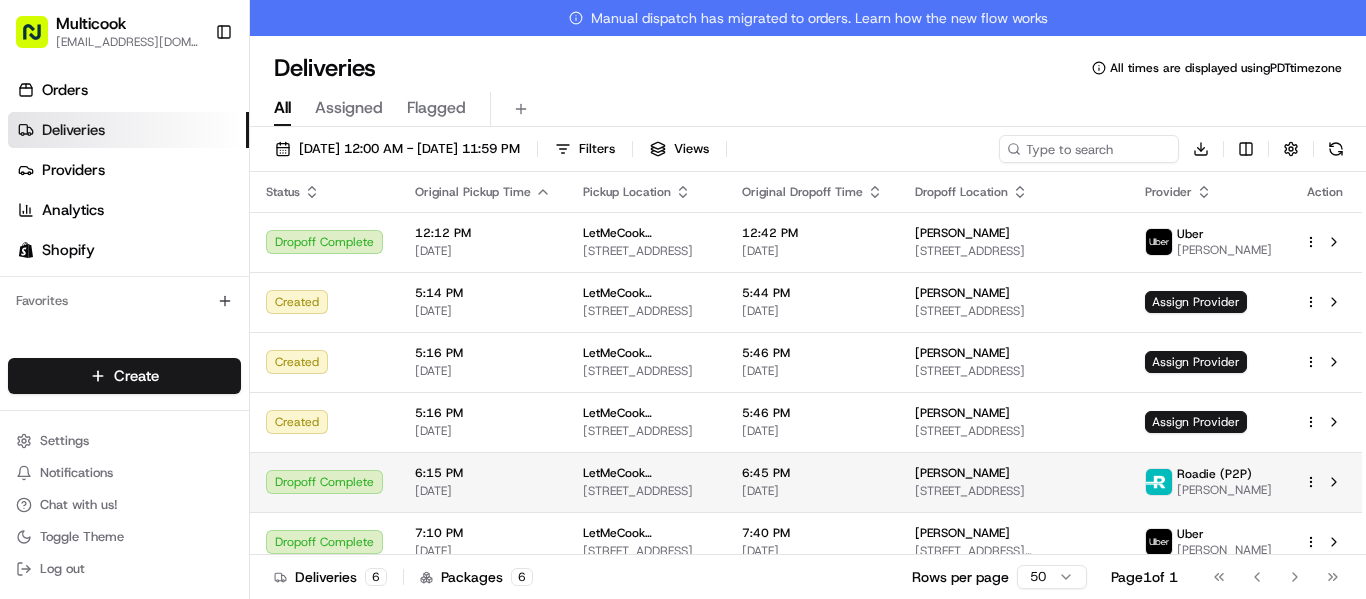 click on "[PERSON_NAME]" at bounding box center [1224, 490] 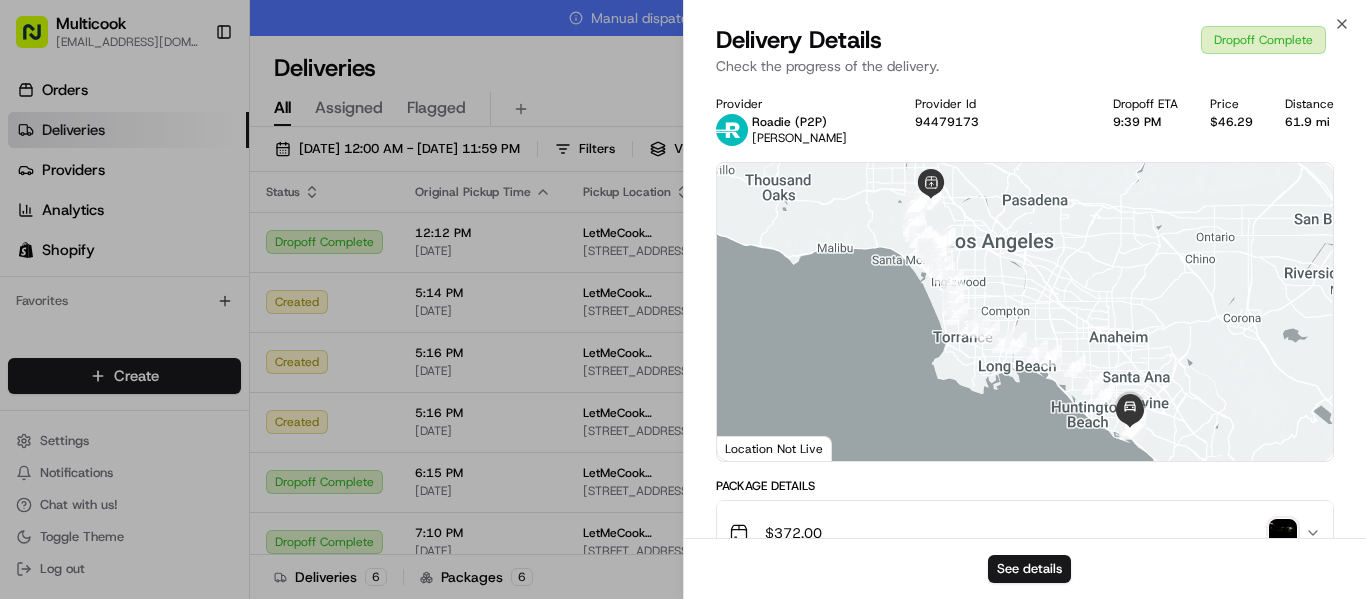 click at bounding box center (1283, 533) 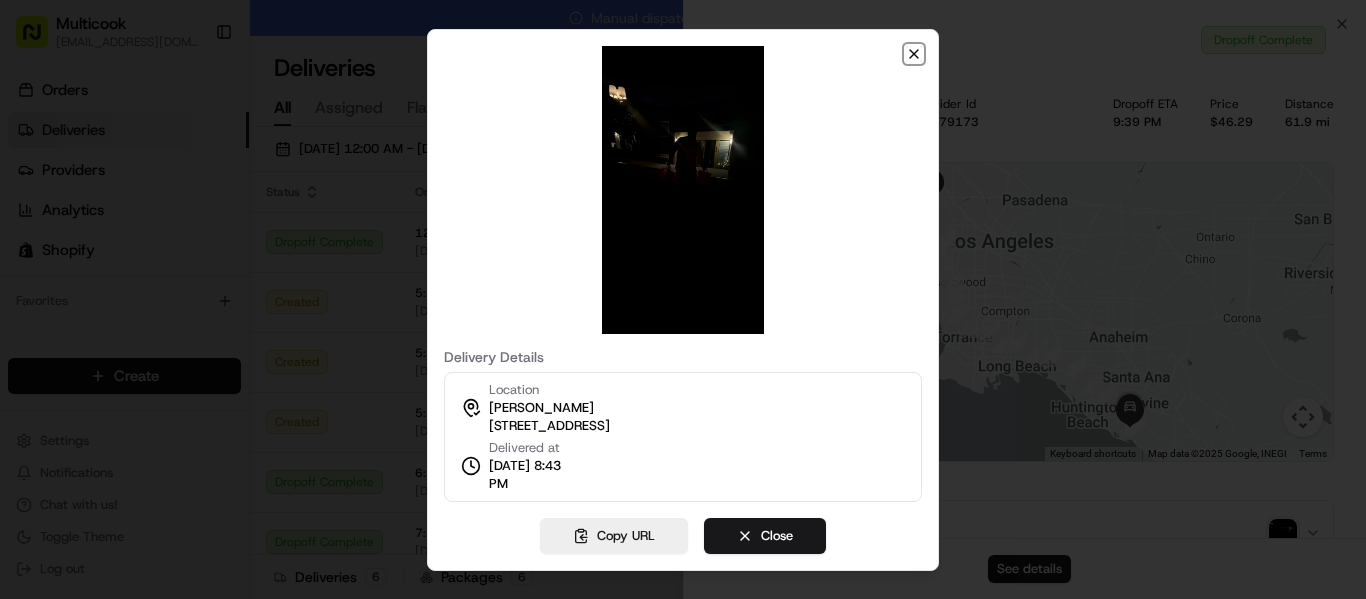 click 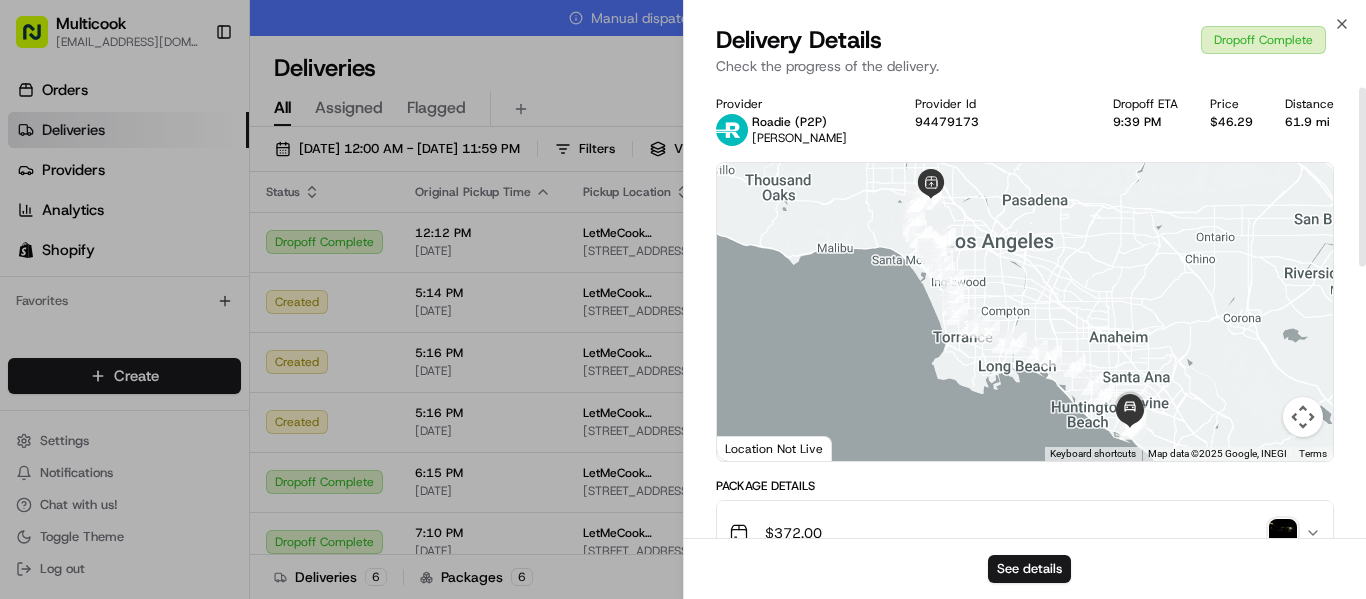 scroll, scrollTop: 9, scrollLeft: 0, axis: vertical 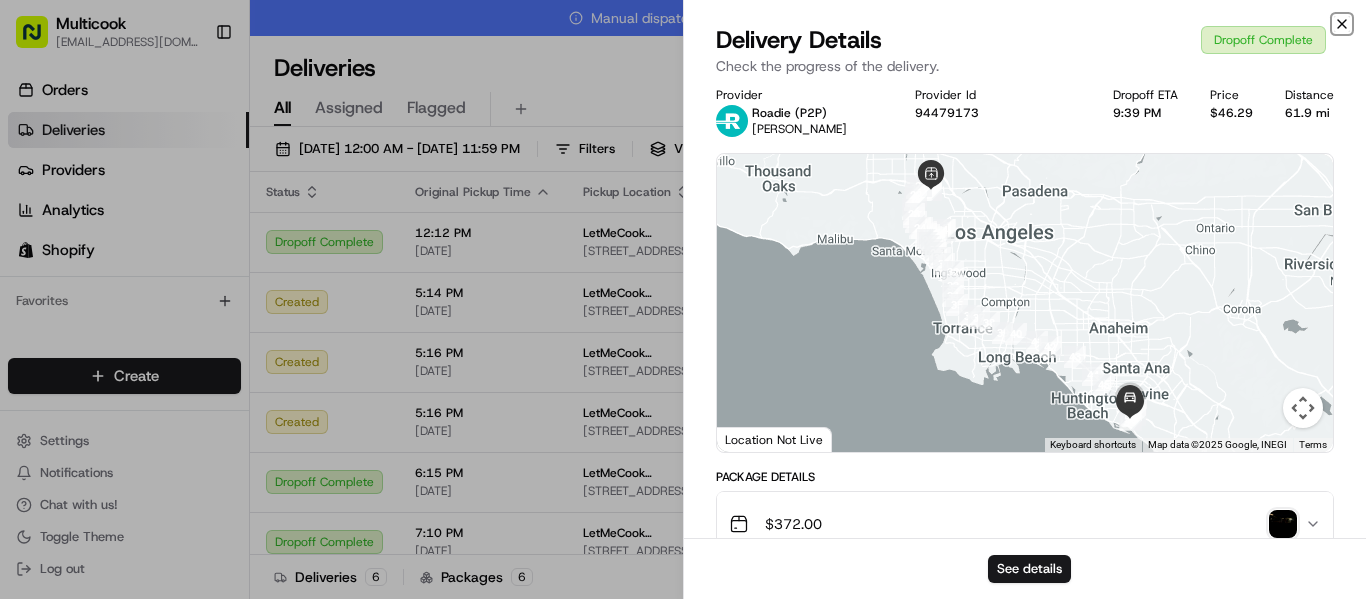 click 